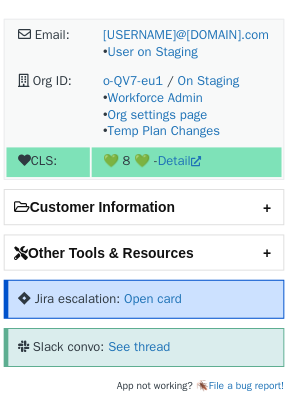 scroll, scrollTop: 0, scrollLeft: 0, axis: both 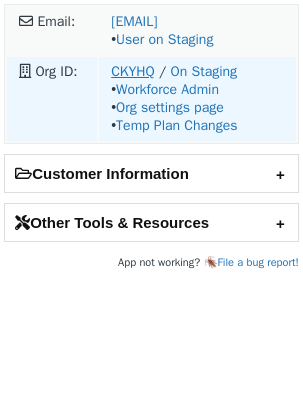click on "CKYHQ" at bounding box center [133, 71] 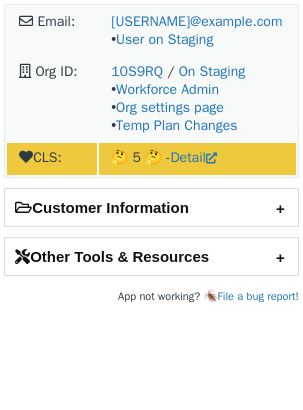 scroll, scrollTop: 0, scrollLeft: 0, axis: both 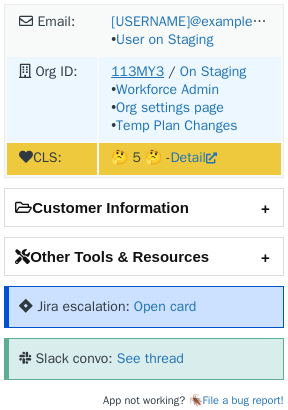 click on "113MY3" at bounding box center (137, 71) 